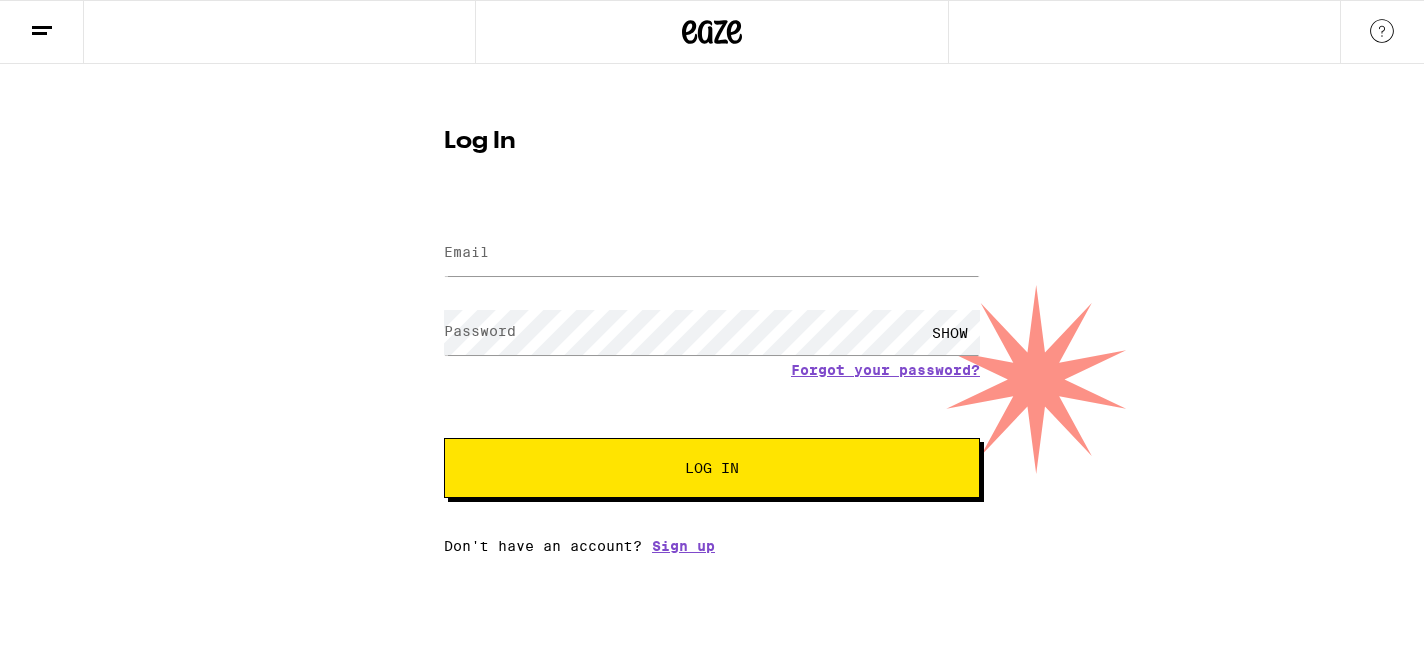scroll, scrollTop: 0, scrollLeft: 0, axis: both 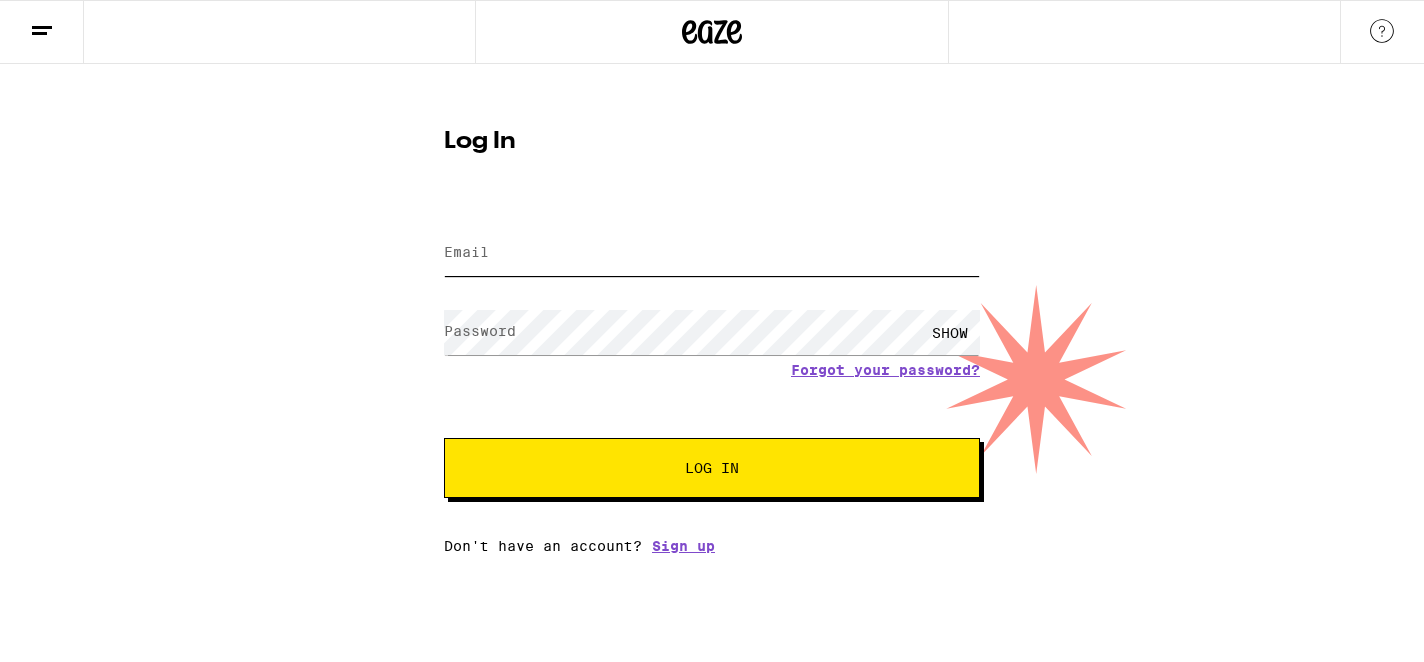 click on "Email" at bounding box center (712, 253) 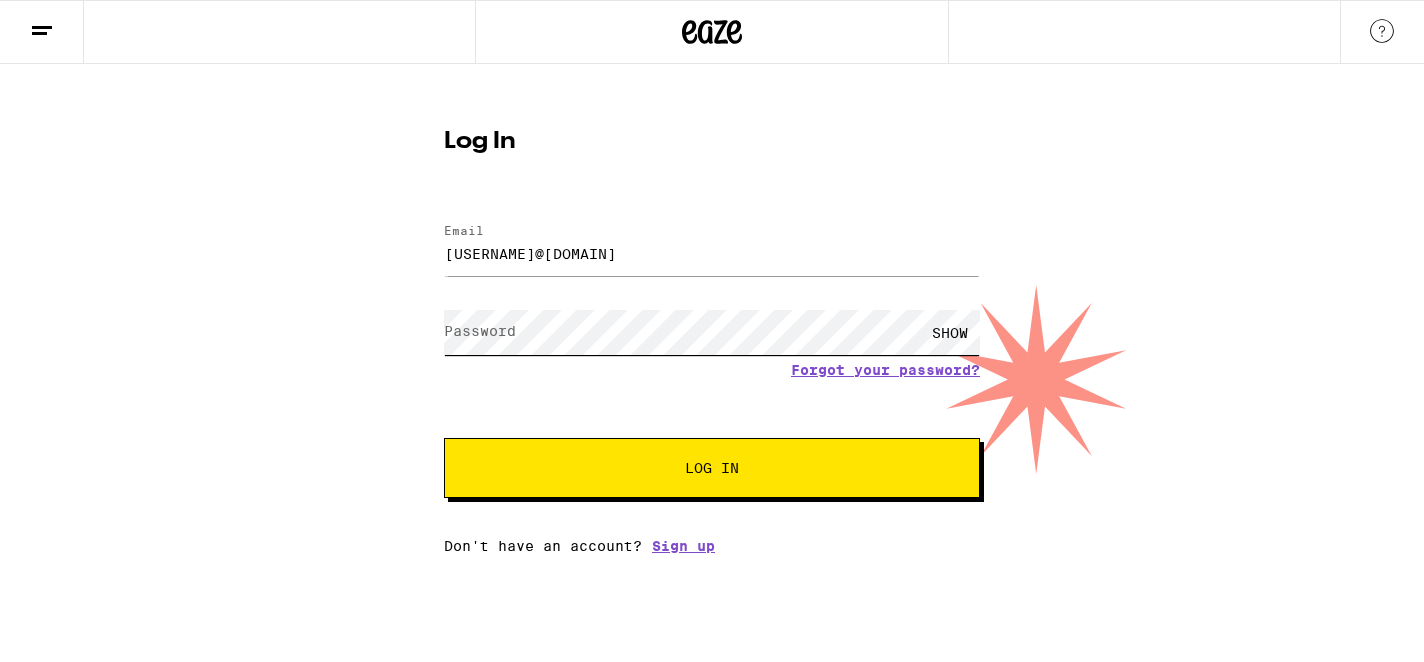 scroll, scrollTop: 0, scrollLeft: 0, axis: both 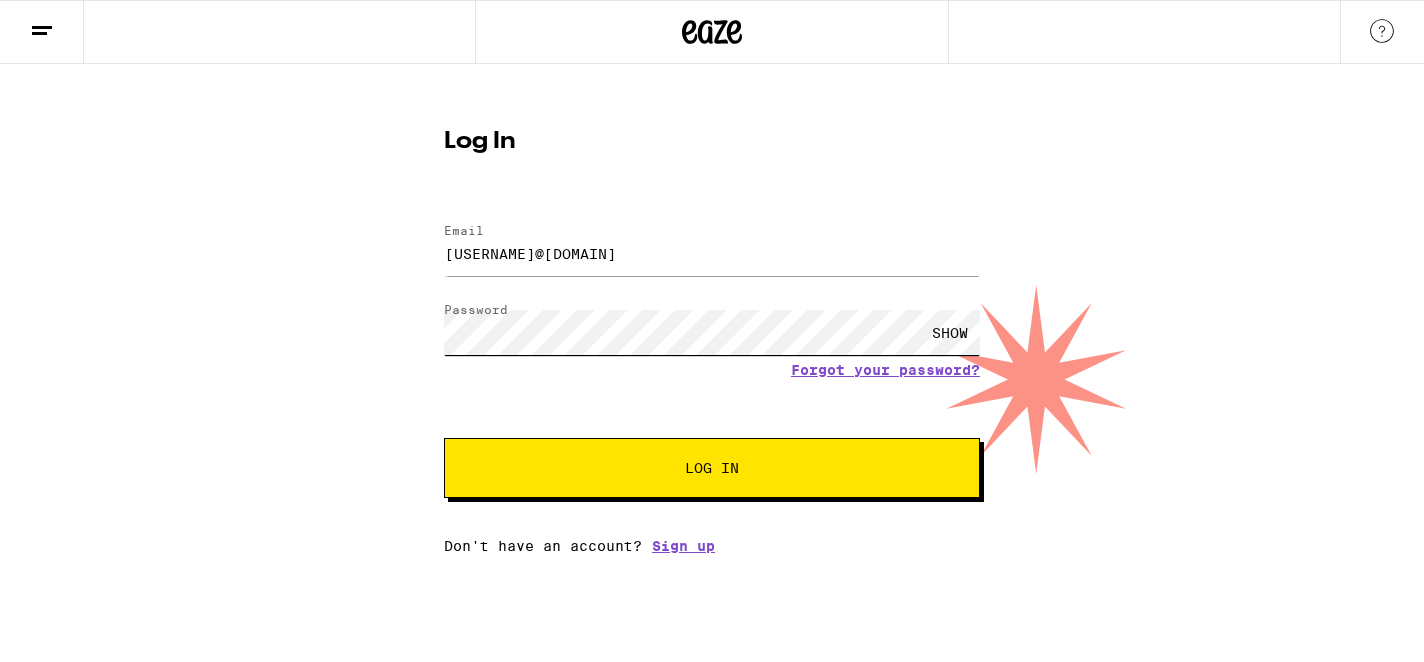 click on "Log In" at bounding box center (712, 468) 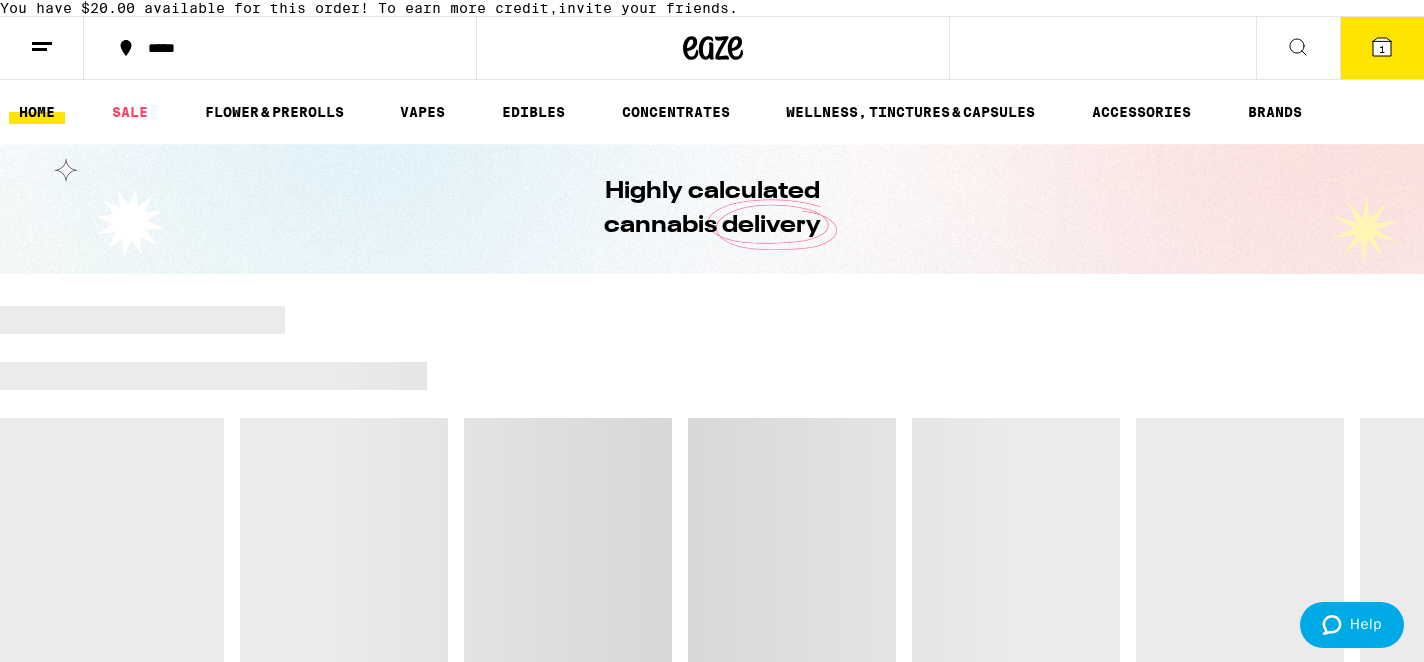 scroll, scrollTop: 0, scrollLeft: 0, axis: both 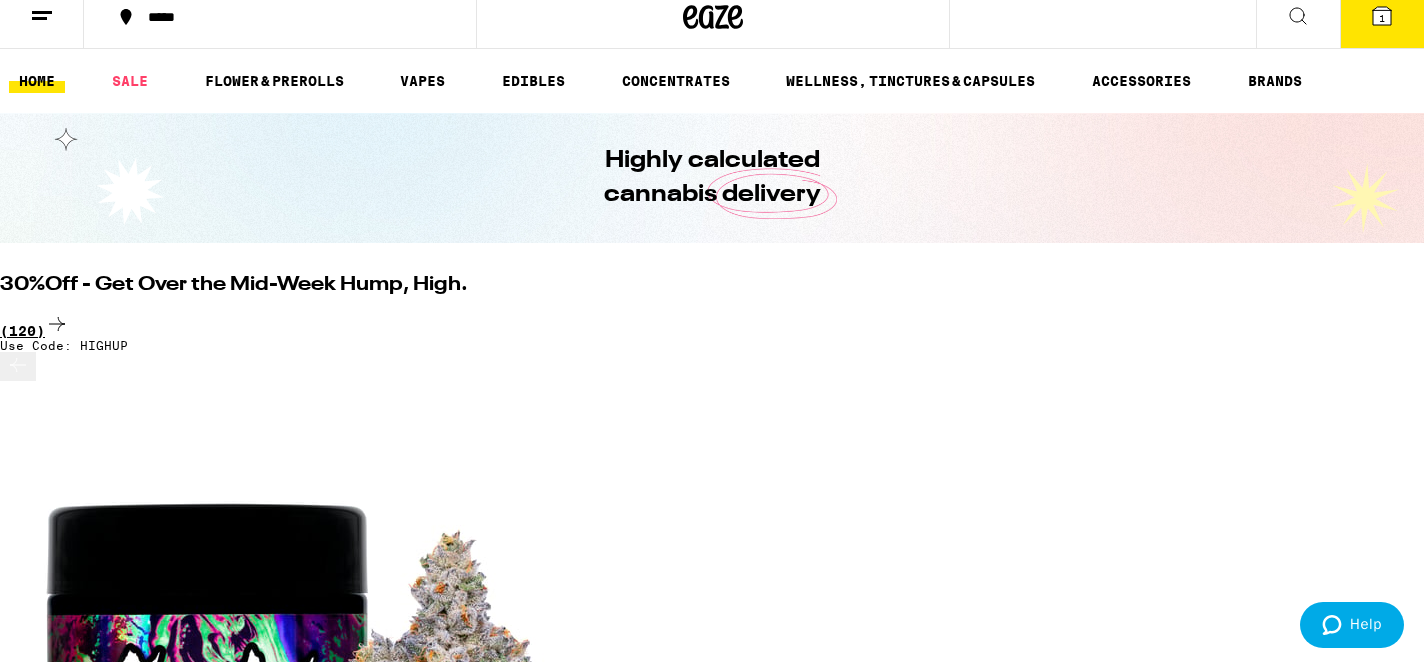 click on "(120)" at bounding box center [712, 325] 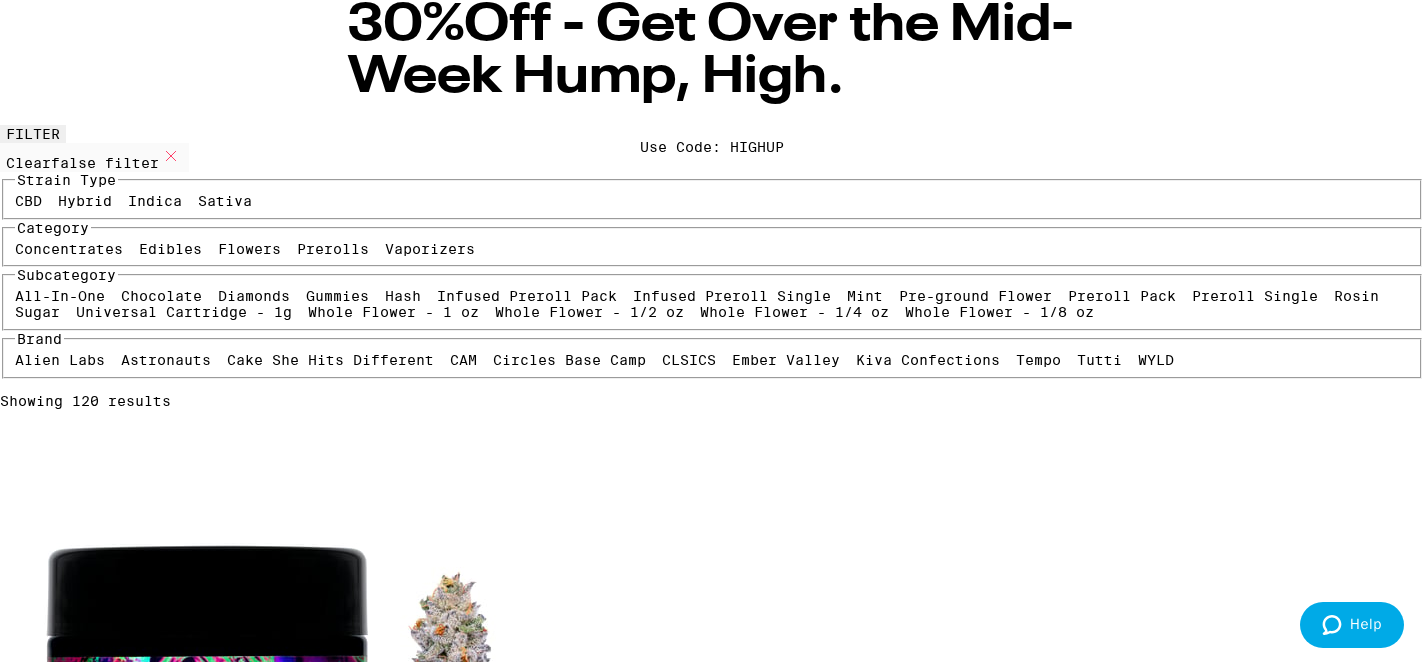 scroll, scrollTop: 90, scrollLeft: 0, axis: vertical 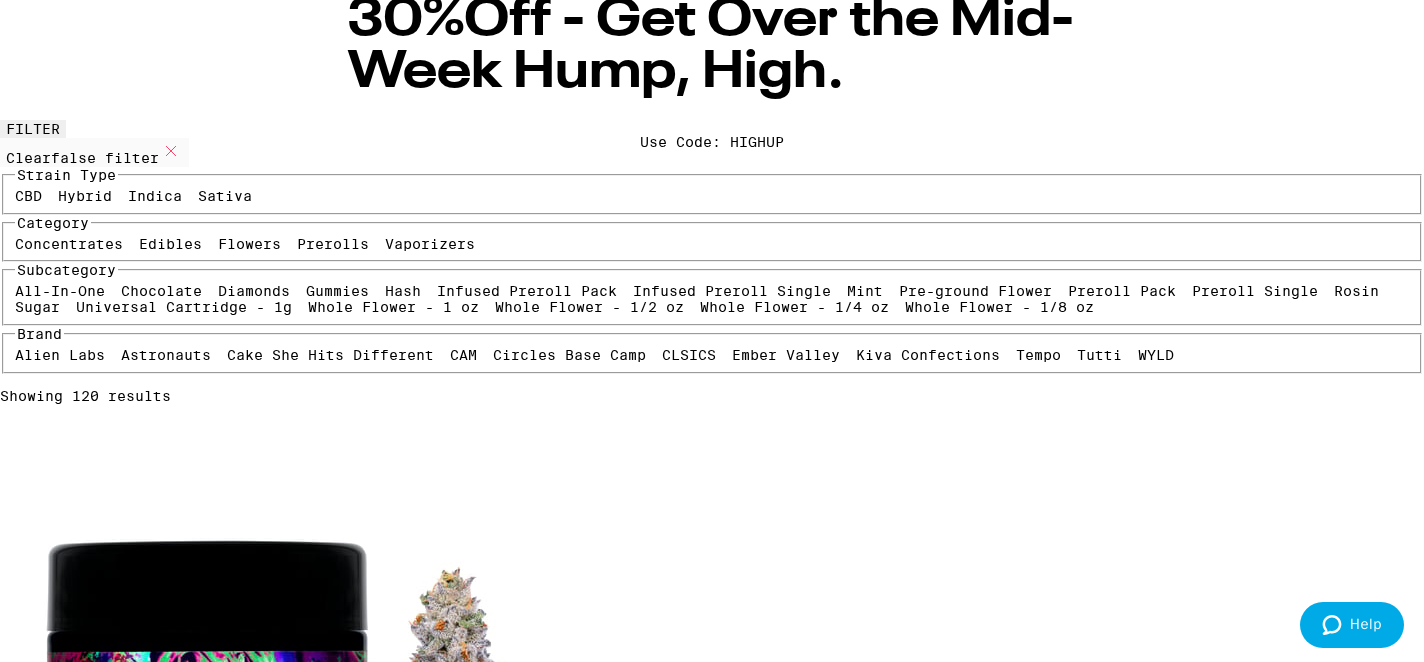 click on "Edibles" at bounding box center (170, 244) 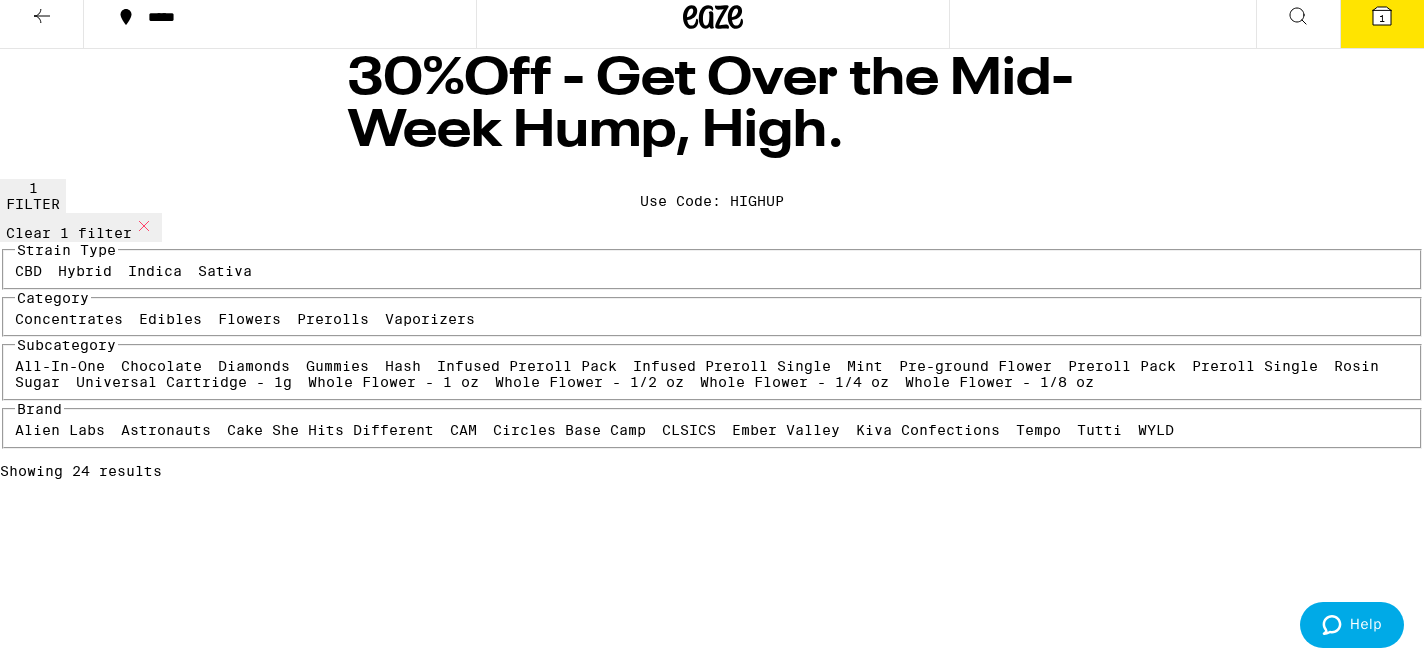 scroll, scrollTop: 0, scrollLeft: 0, axis: both 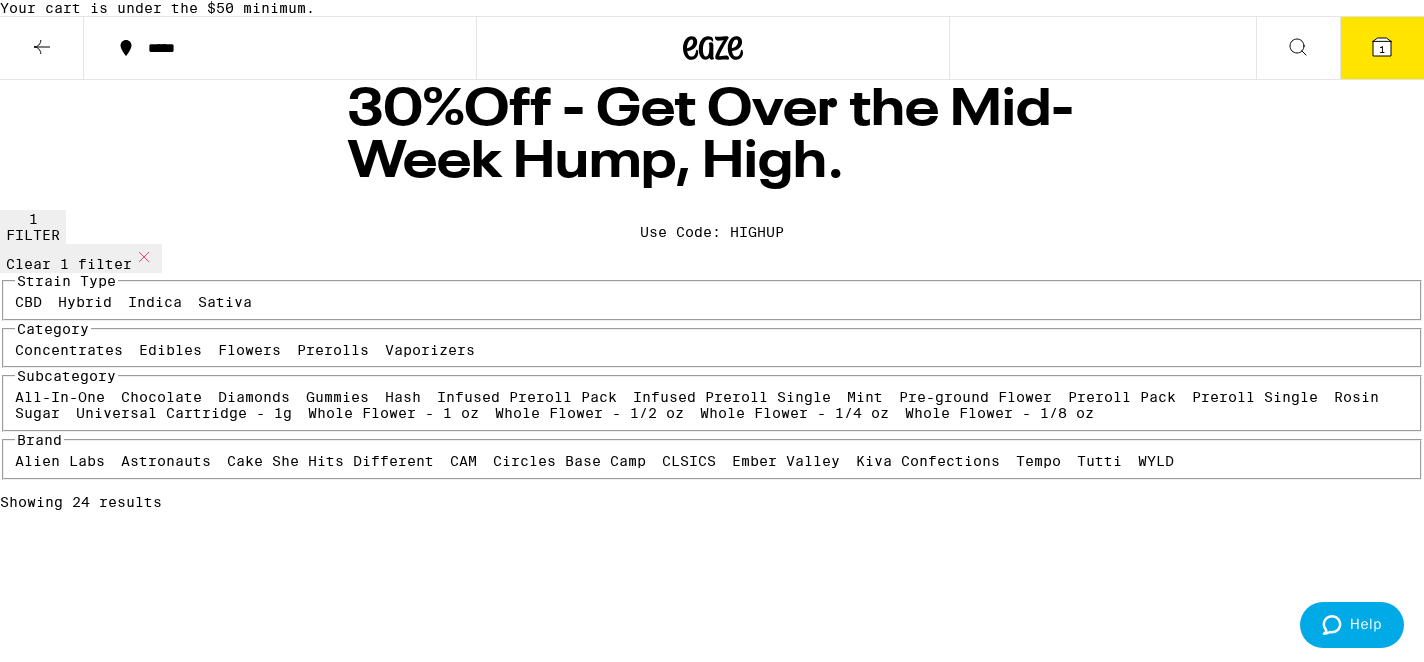 click 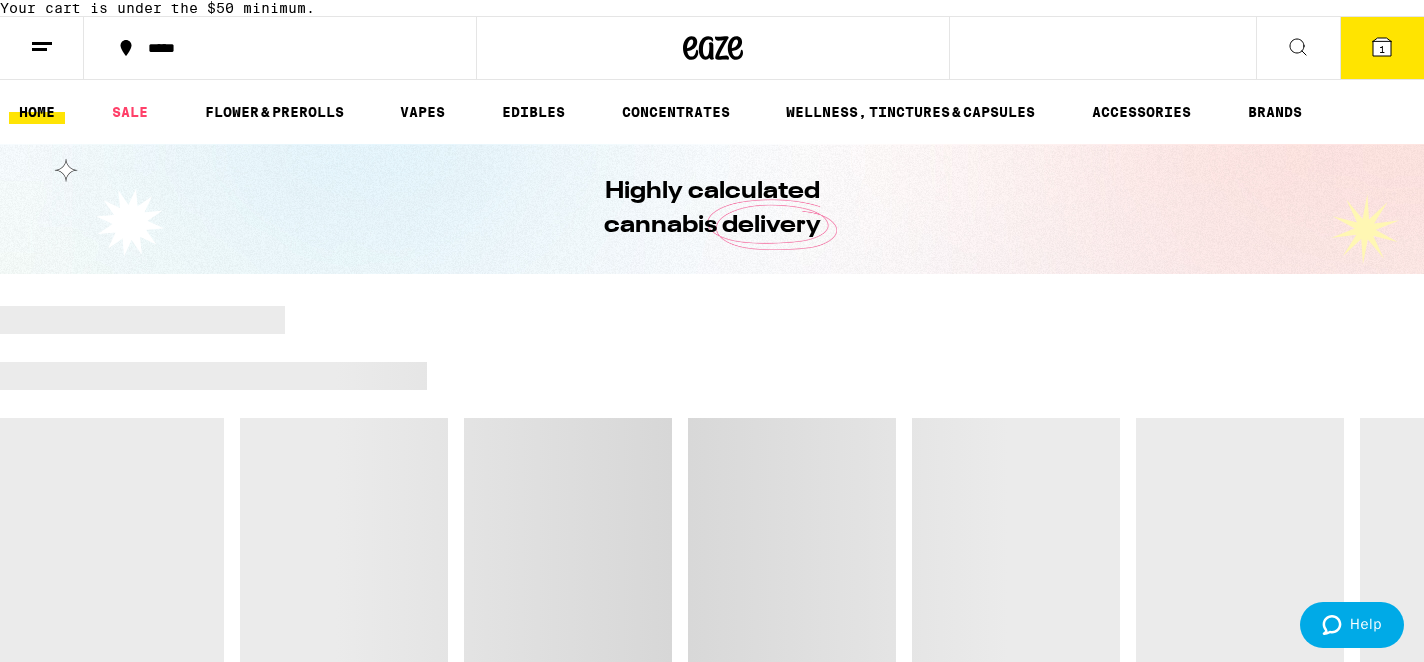 scroll, scrollTop: 0, scrollLeft: 0, axis: both 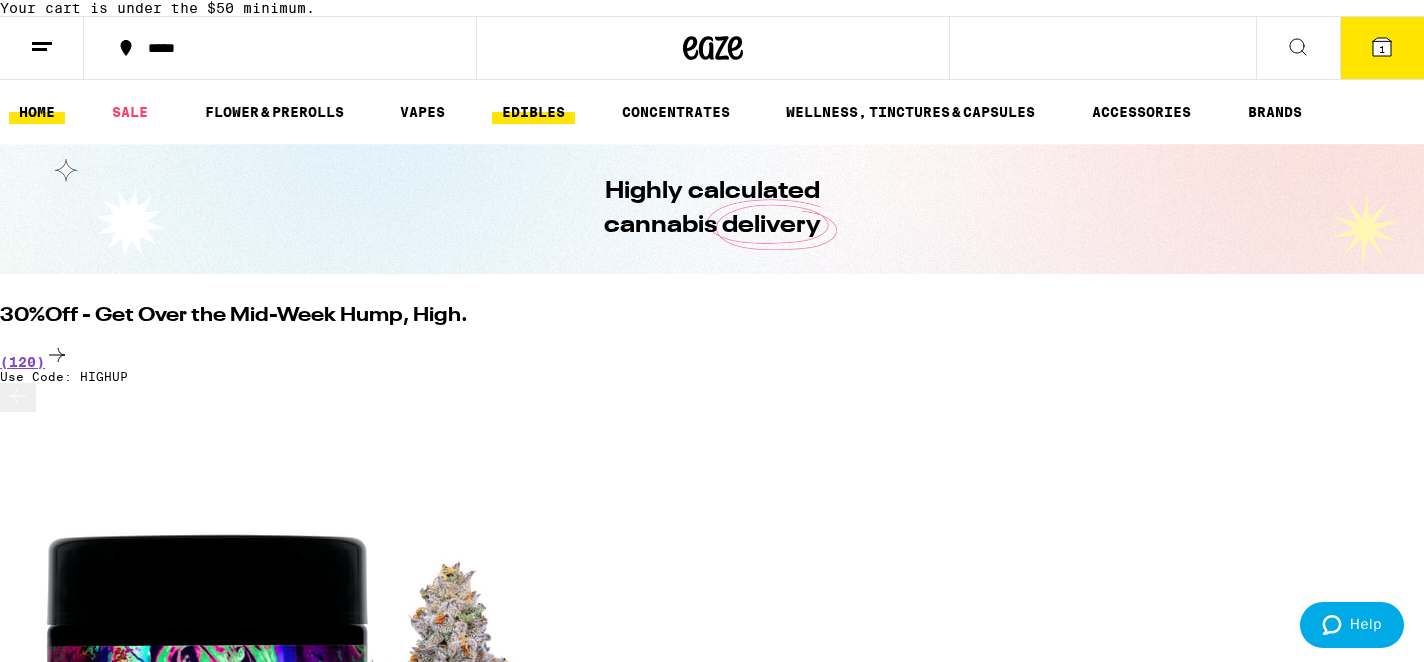 click on "EDIBLES" at bounding box center [533, 112] 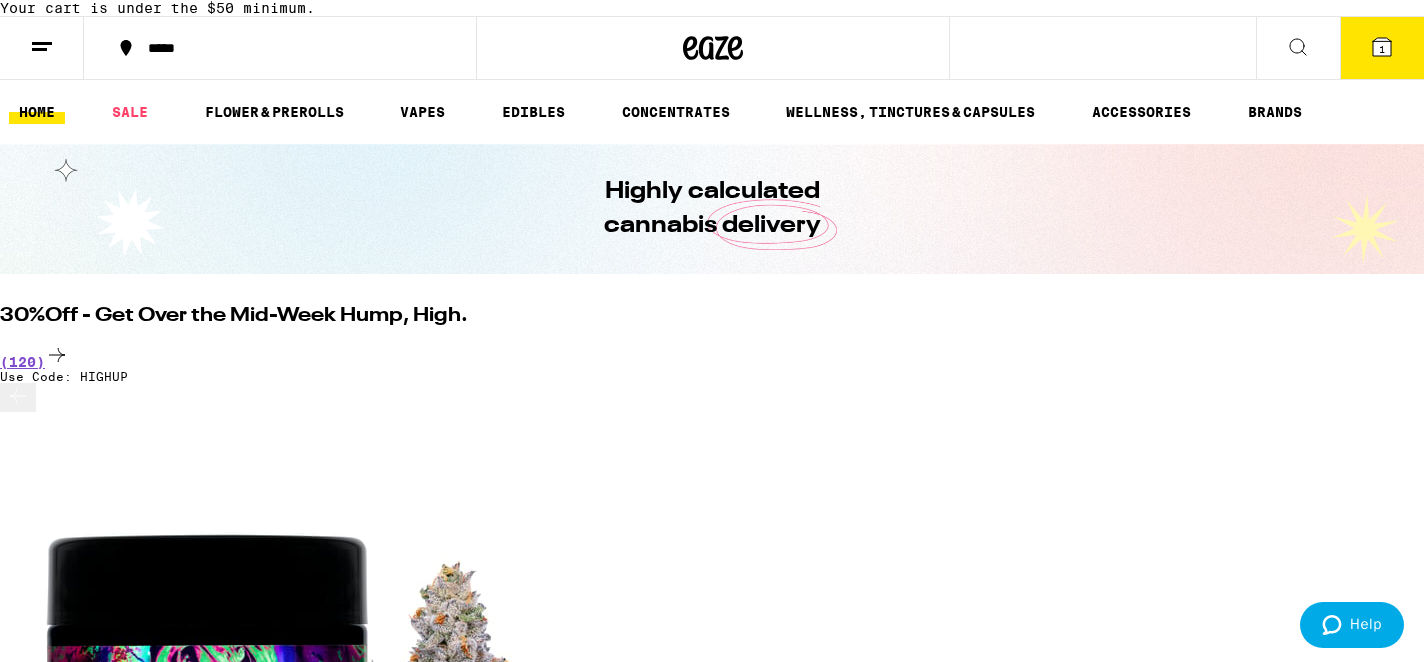 click on "EDIBLES" at bounding box center [533, 112] 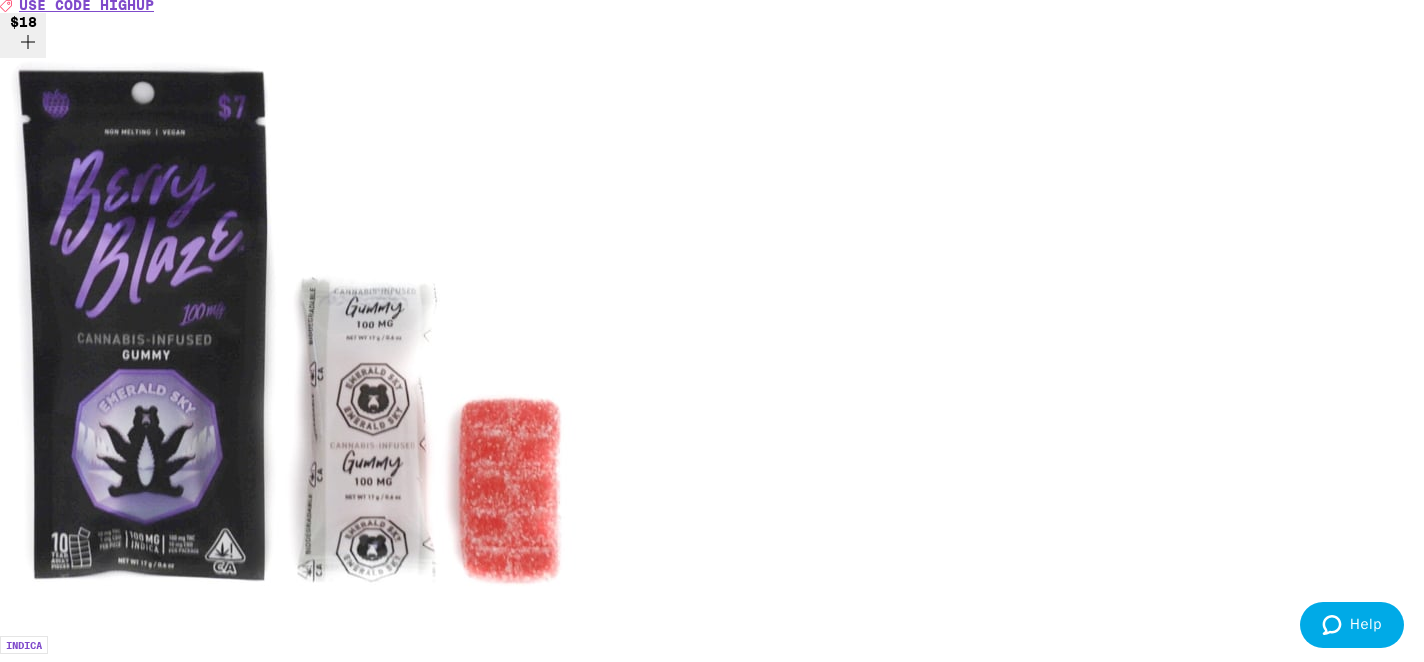 scroll, scrollTop: 1128, scrollLeft: 0, axis: vertical 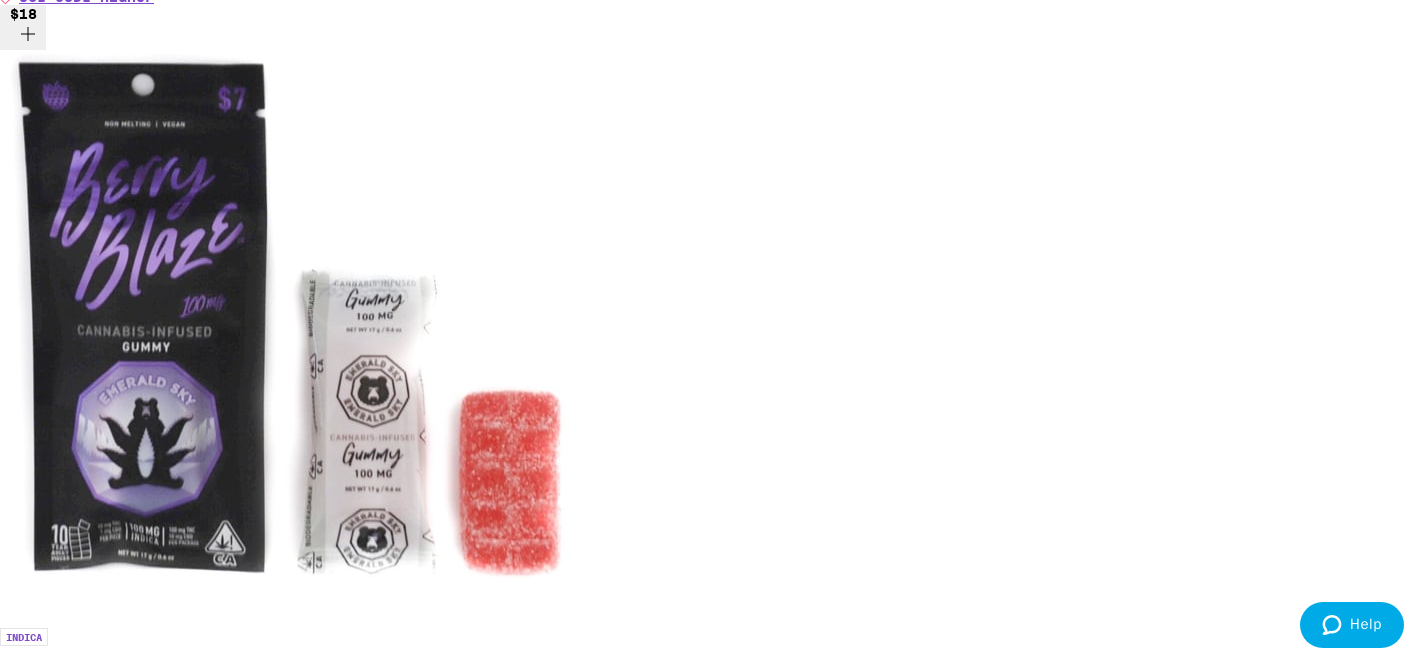 click at bounding box center [18, 23488] 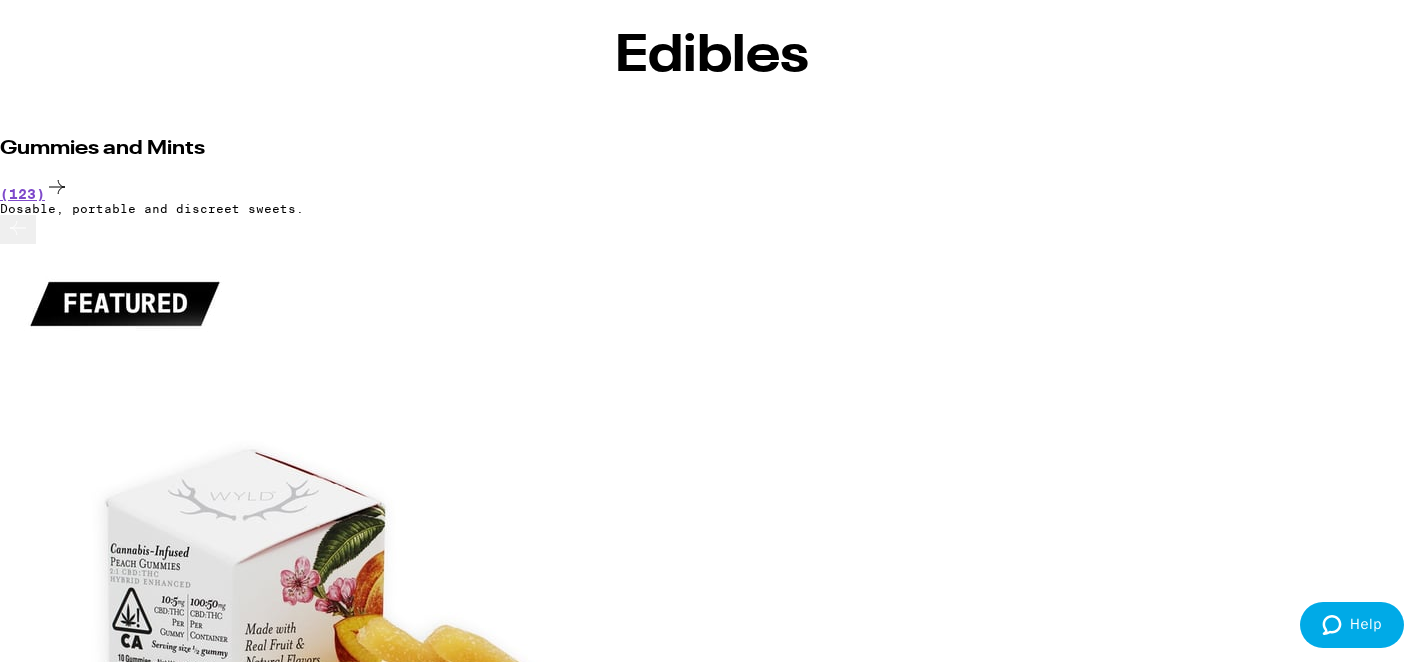 scroll, scrollTop: 50, scrollLeft: 0, axis: vertical 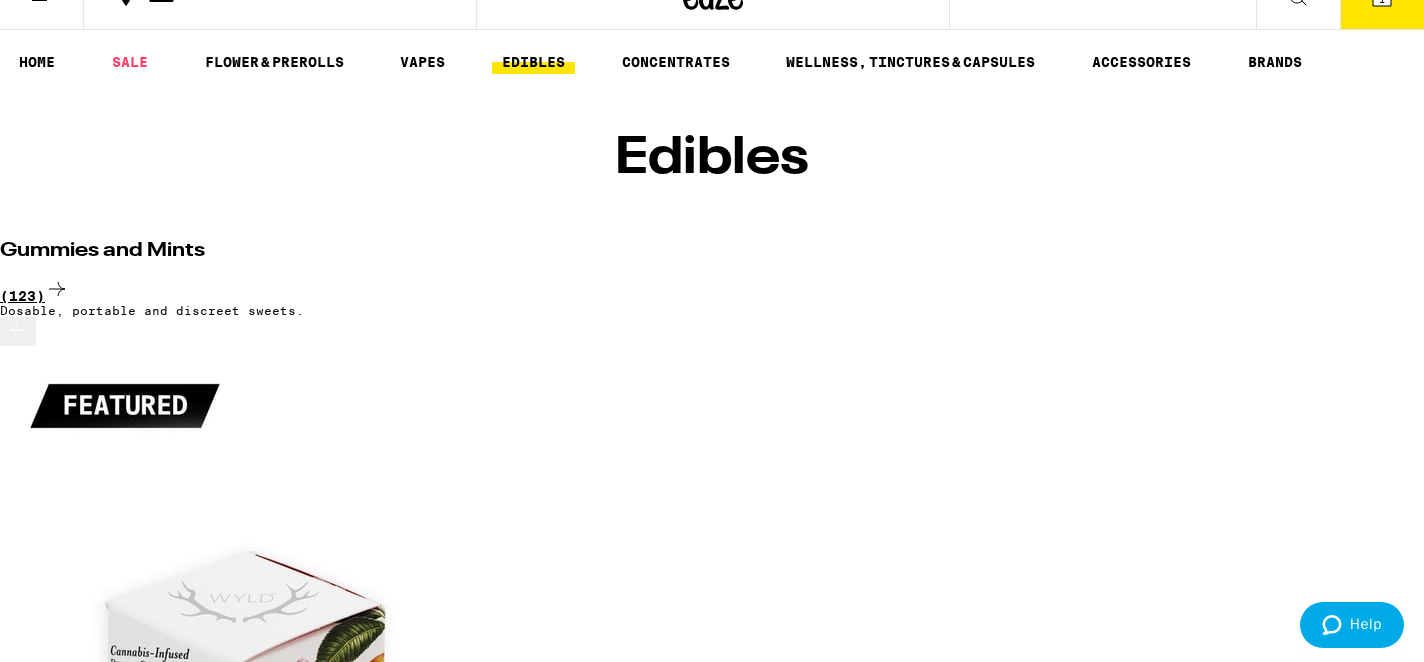click on "(123)" at bounding box center (712, 290) 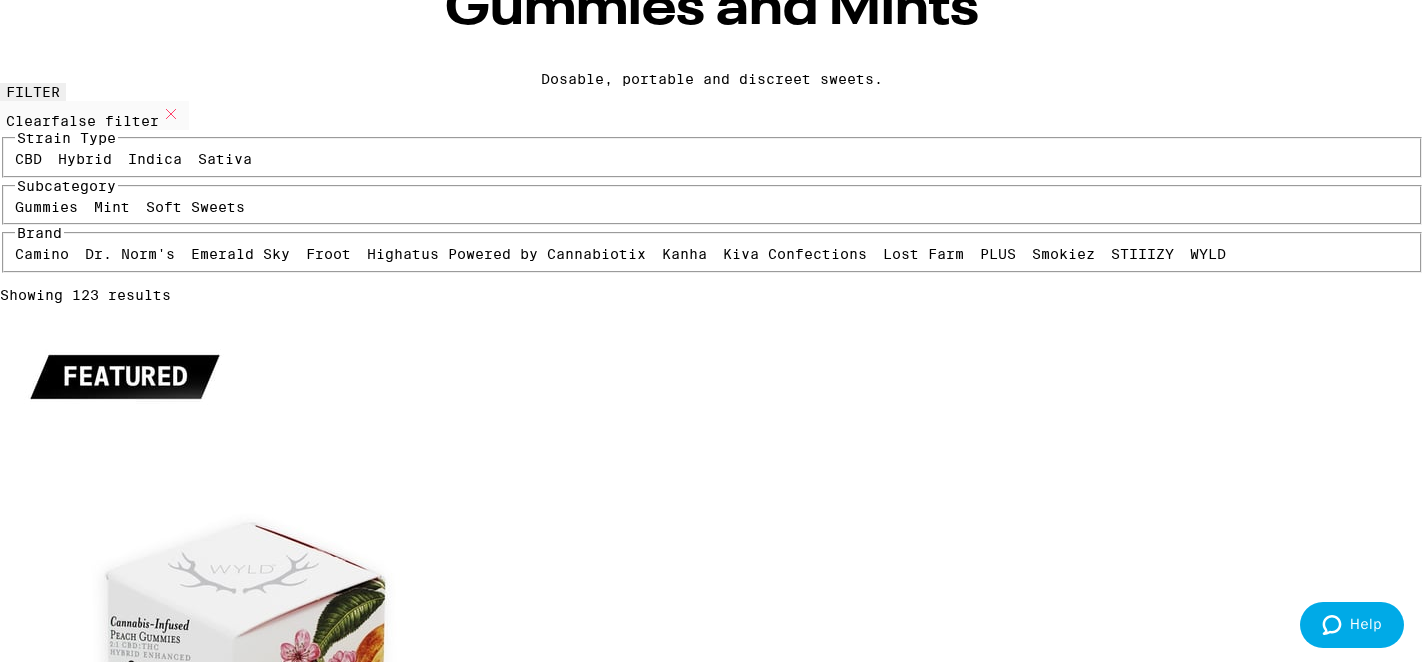 scroll, scrollTop: 279, scrollLeft: 0, axis: vertical 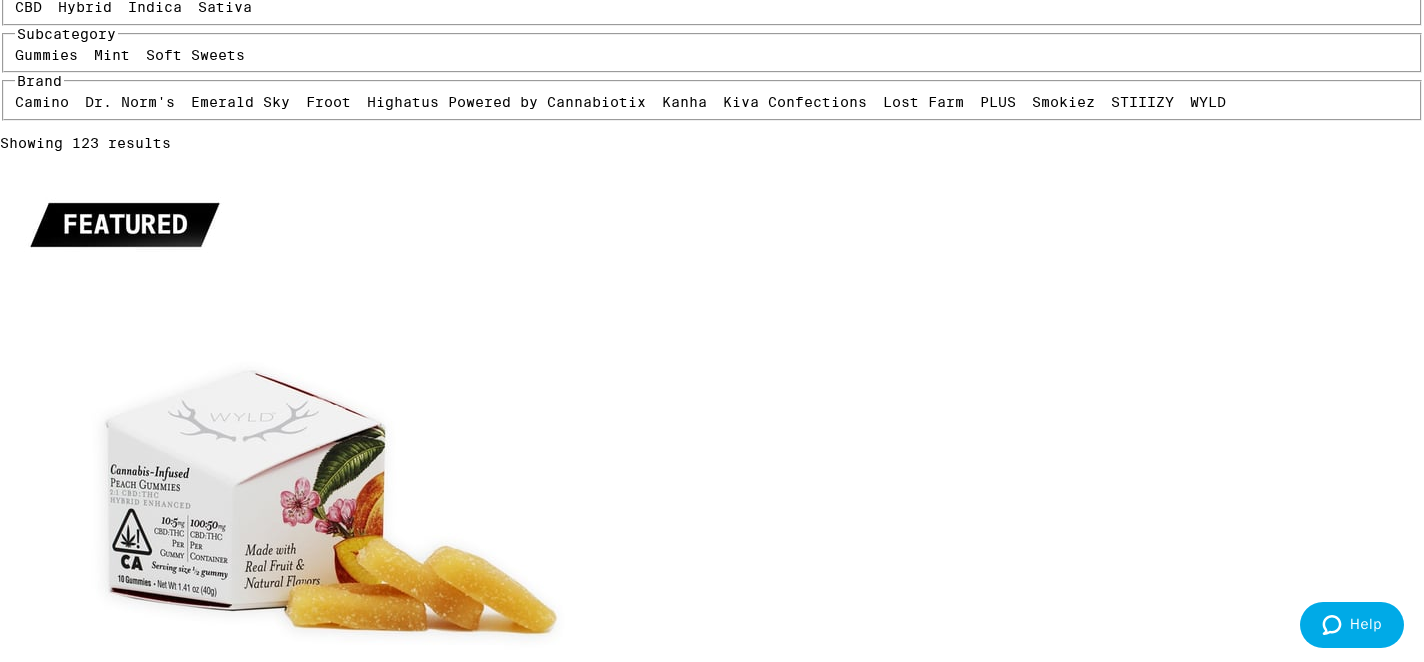 click on "Gummies" at bounding box center (46, 55) 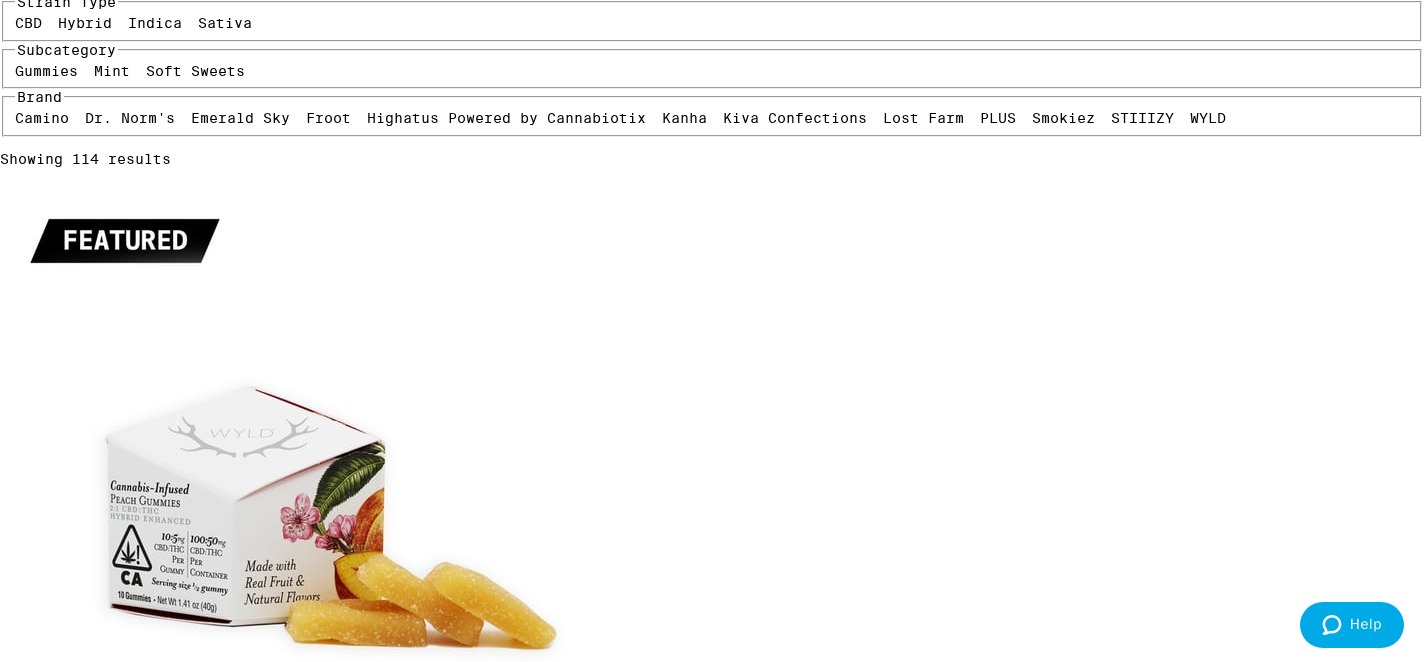 click on "Camino" at bounding box center (42, 118) 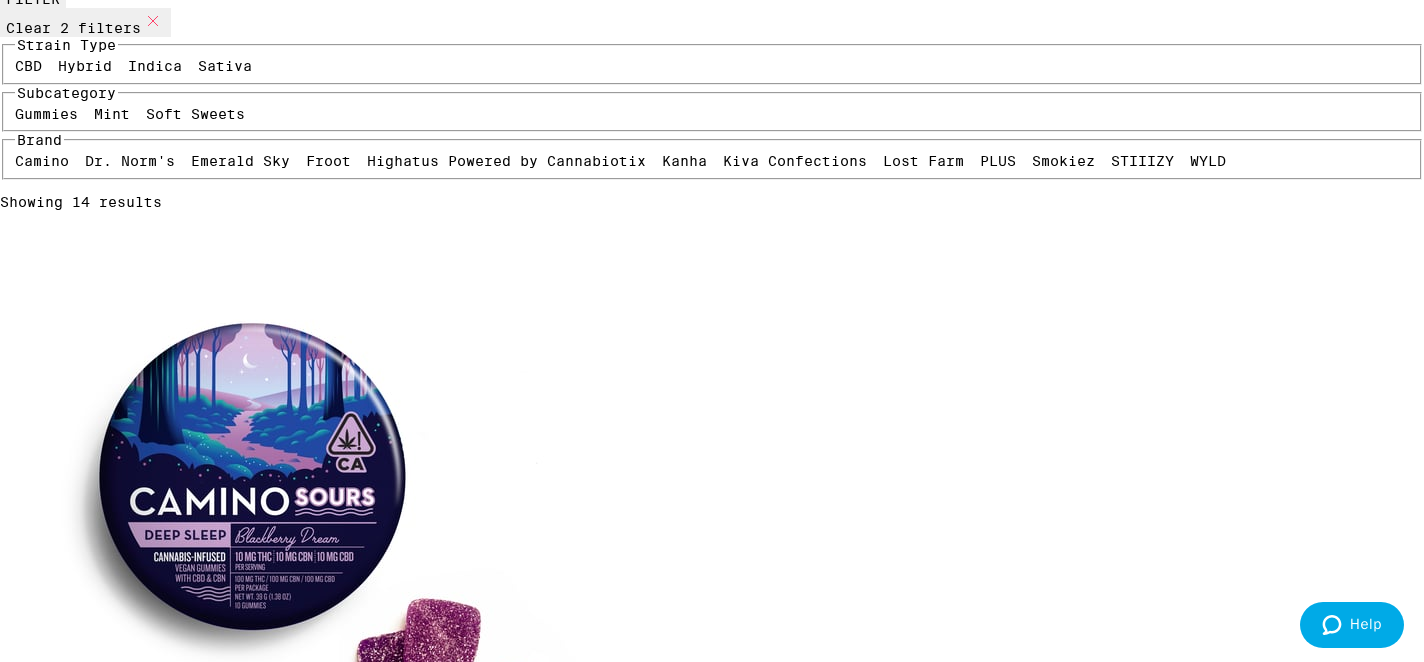 scroll, scrollTop: 232, scrollLeft: 0, axis: vertical 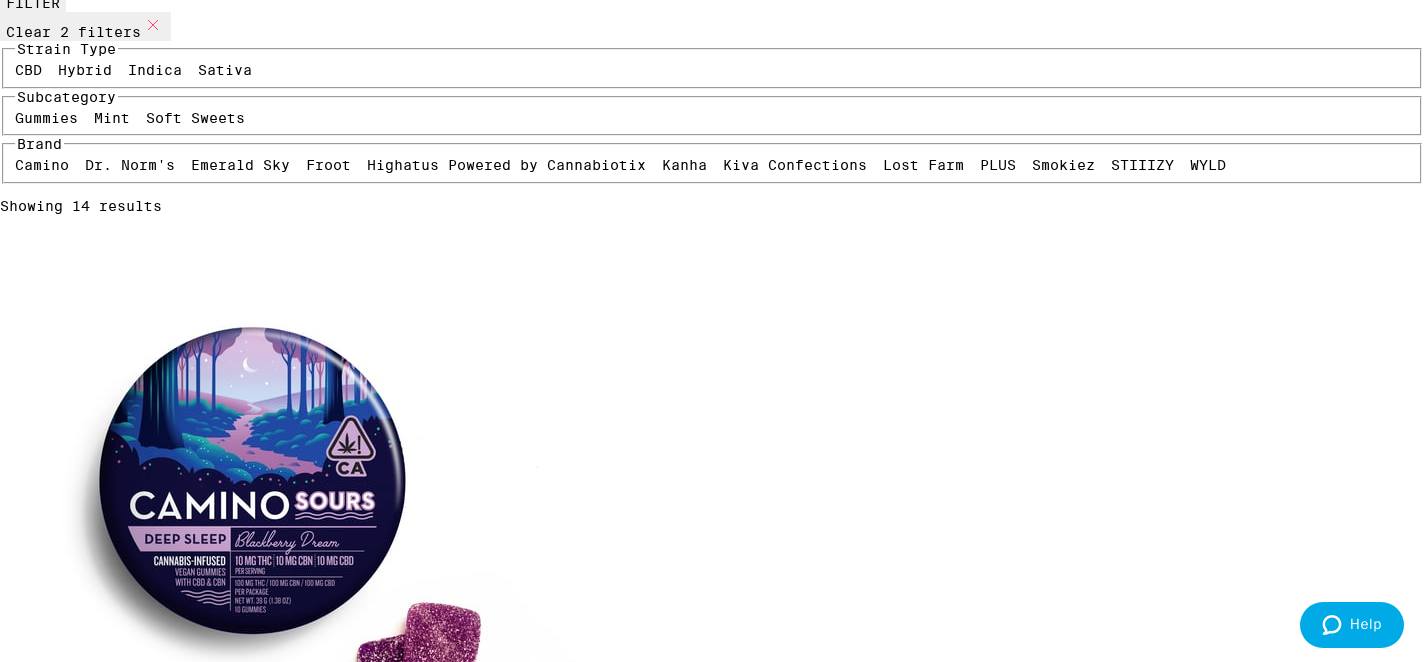 click on "Midnight Blueberry 5:1 Sleep Gummies" at bounding box center [712, 1657] 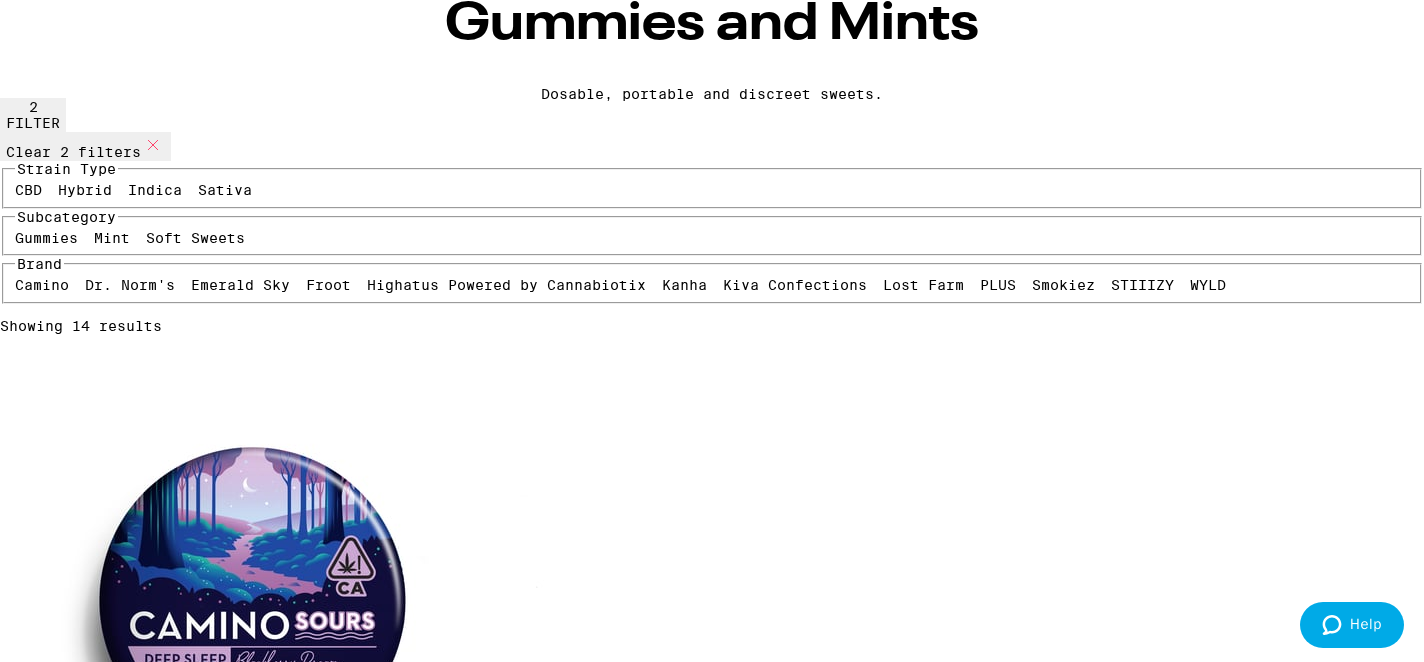 scroll, scrollTop: 0, scrollLeft: 0, axis: both 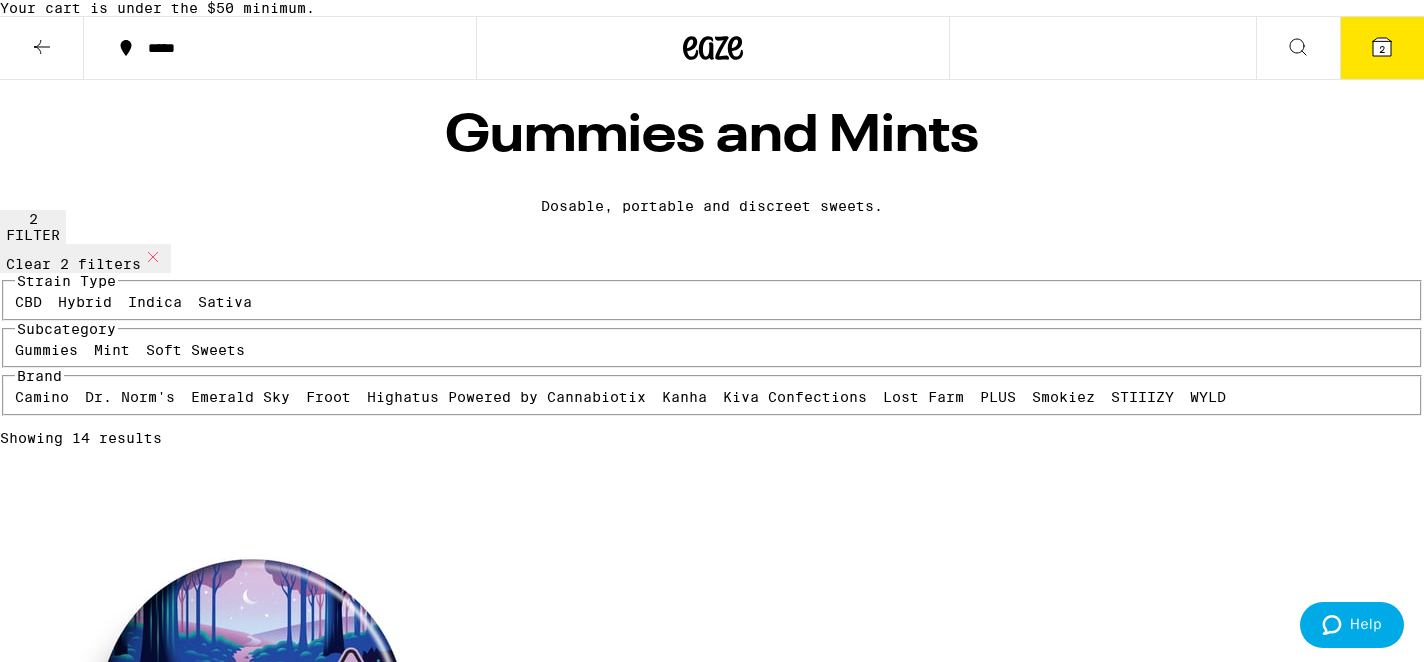 click 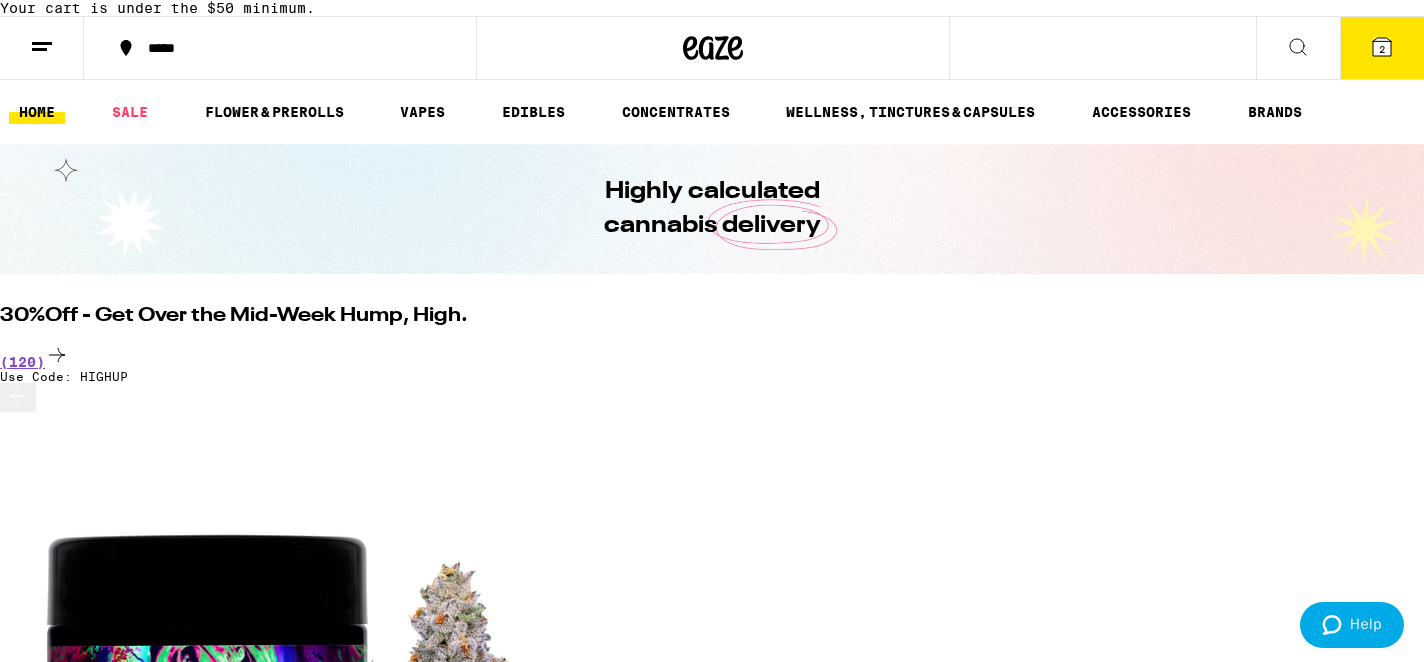 scroll, scrollTop: 0, scrollLeft: 0, axis: both 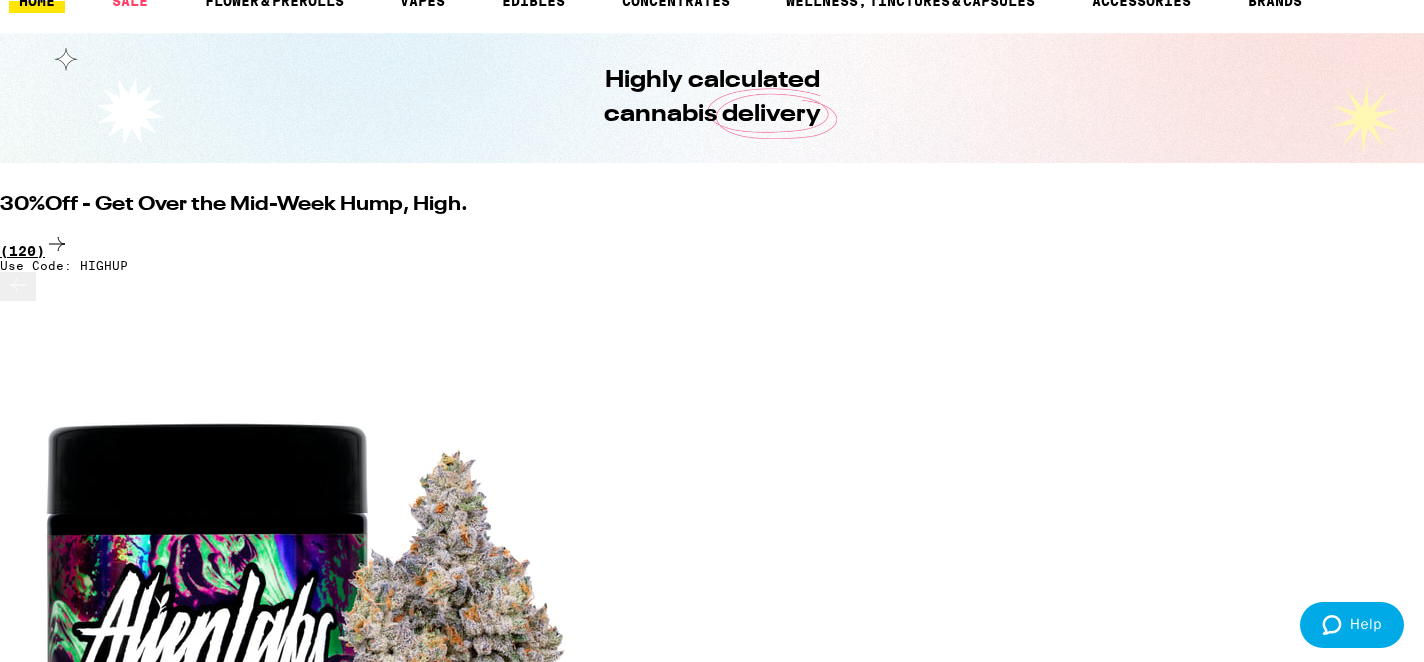 click on "(120)" at bounding box center [712, 245] 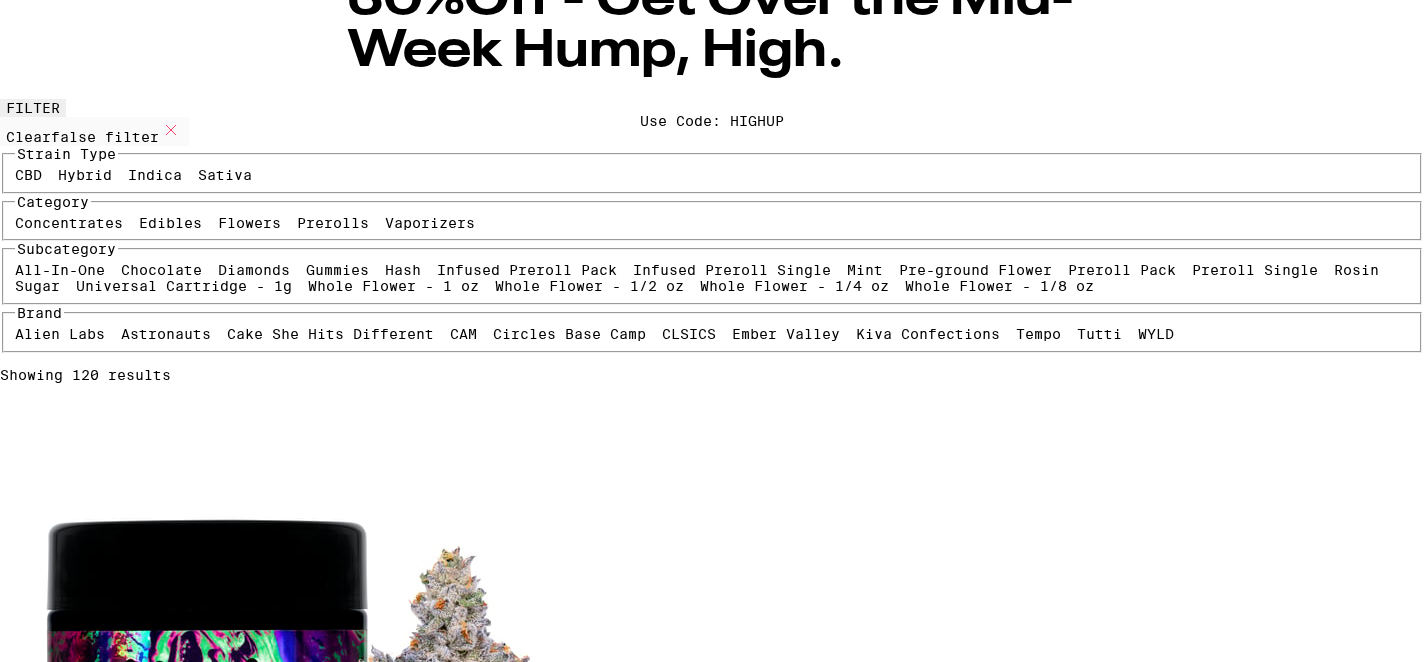 scroll, scrollTop: 0, scrollLeft: 0, axis: both 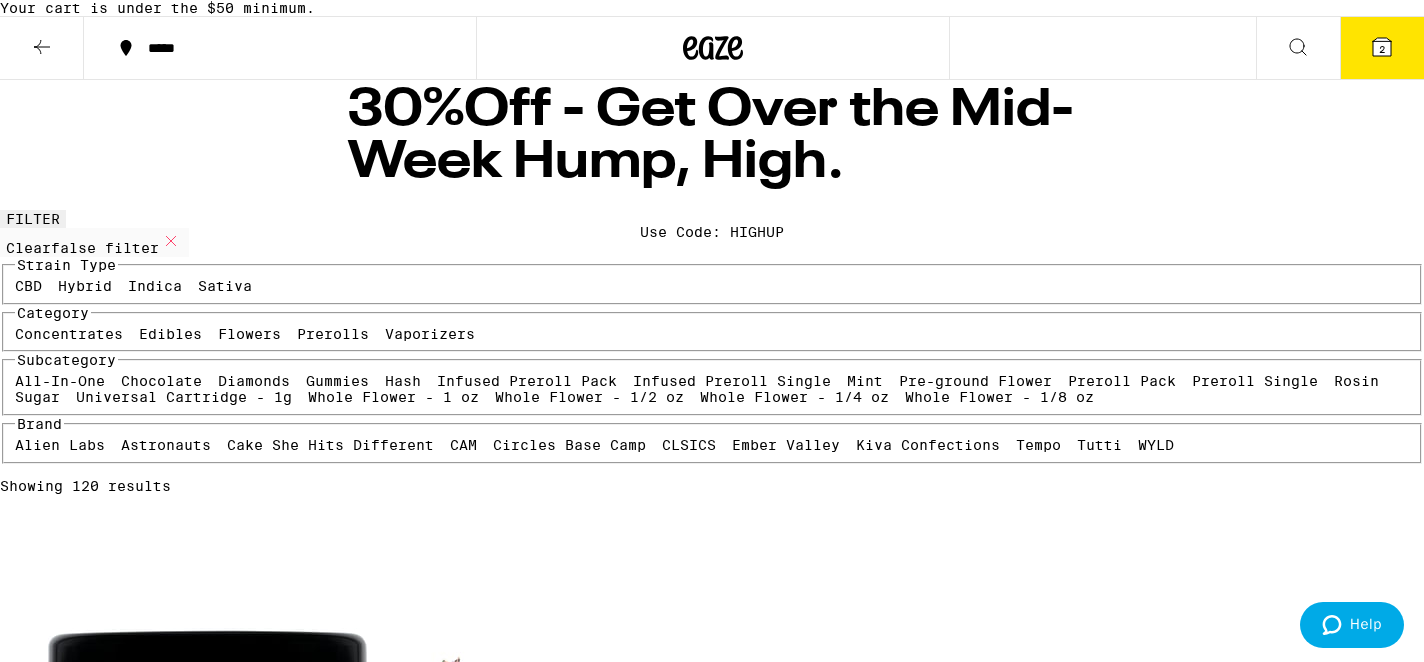 click on "Edibles" at bounding box center (170, 334) 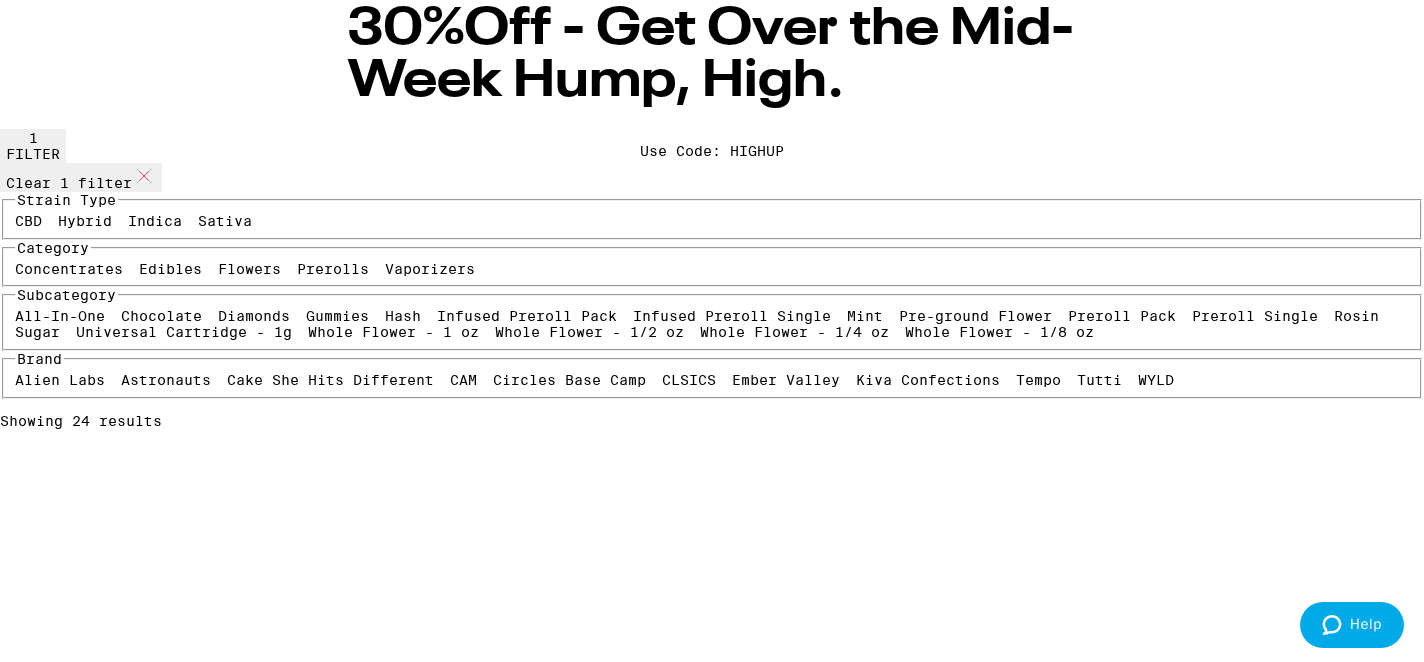 scroll, scrollTop: 0, scrollLeft: 0, axis: both 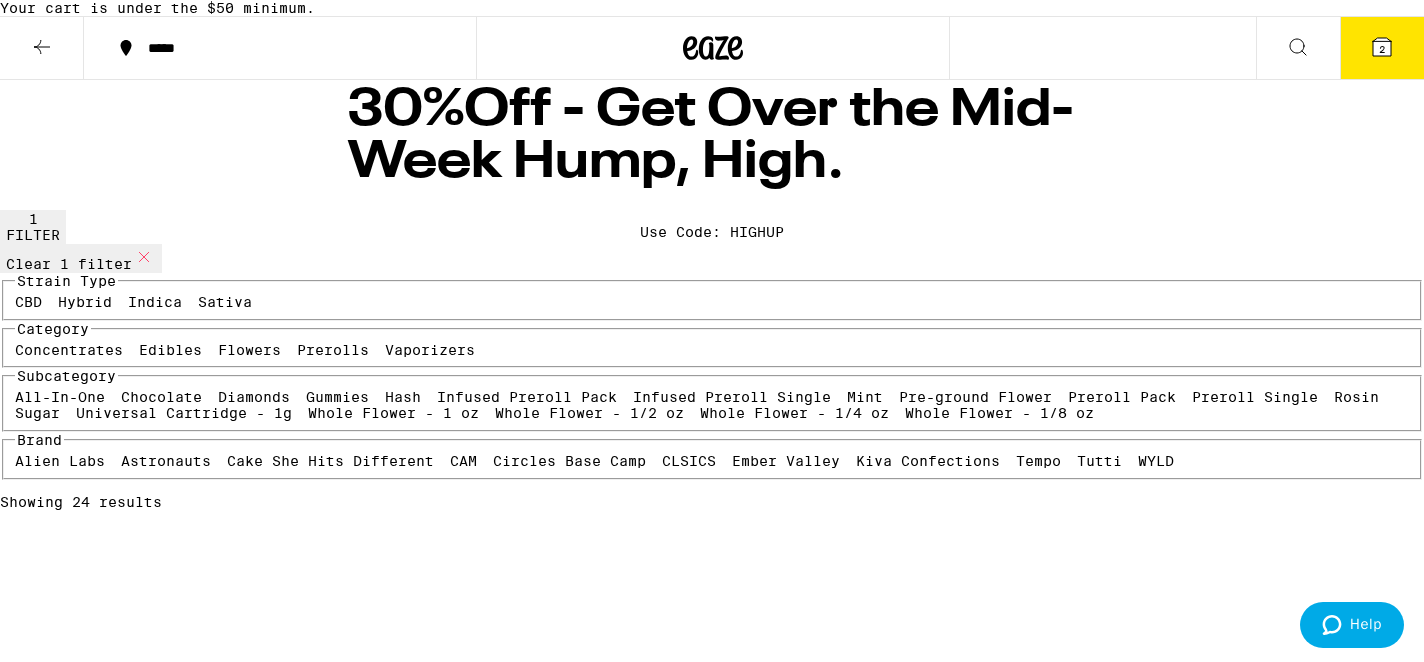 click 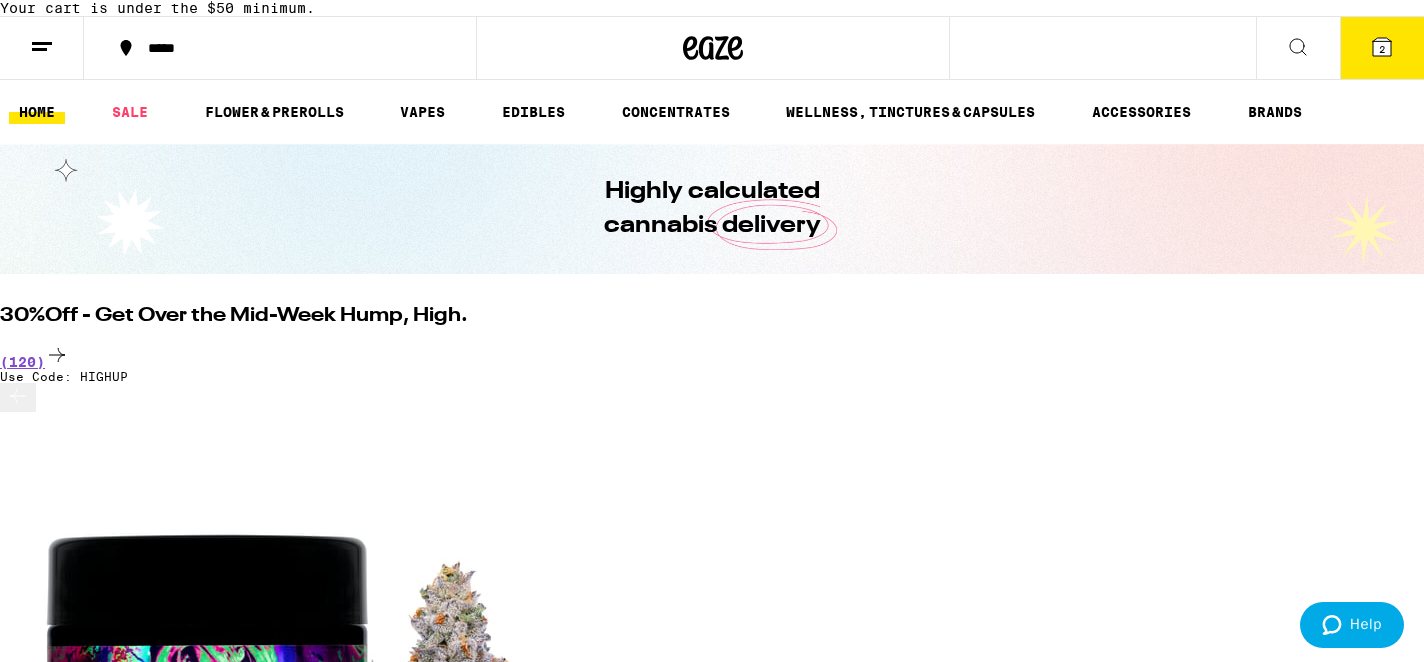scroll, scrollTop: 0, scrollLeft: 0, axis: both 